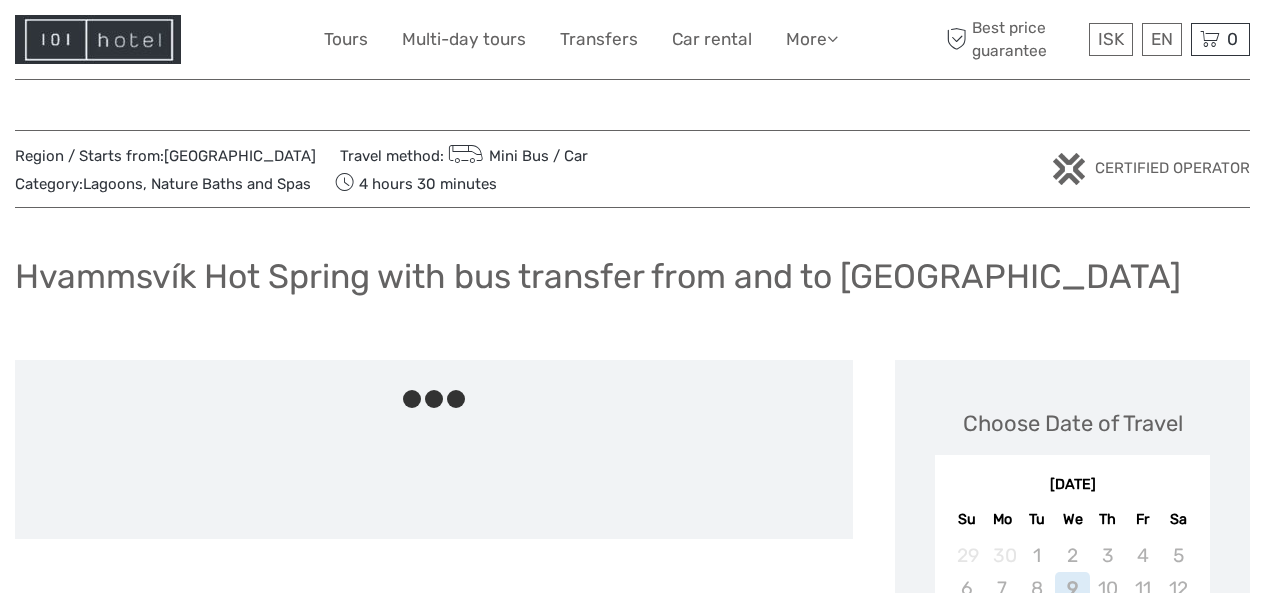 scroll, scrollTop: 0, scrollLeft: 0, axis: both 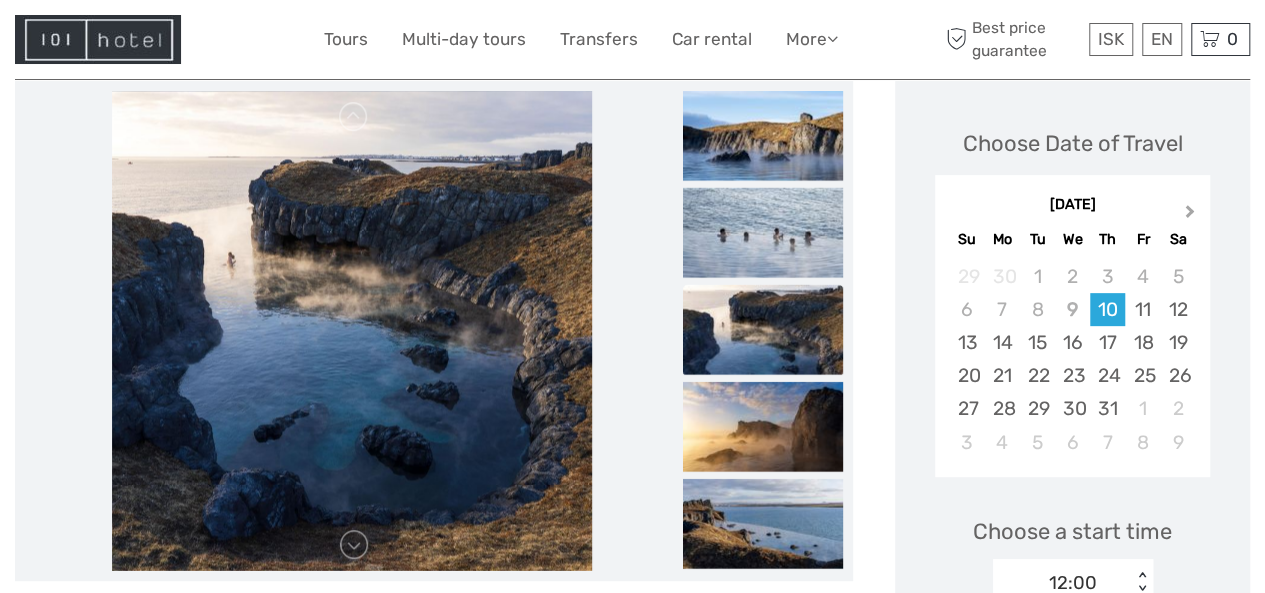 click on "Next Month" at bounding box center (1190, 215) 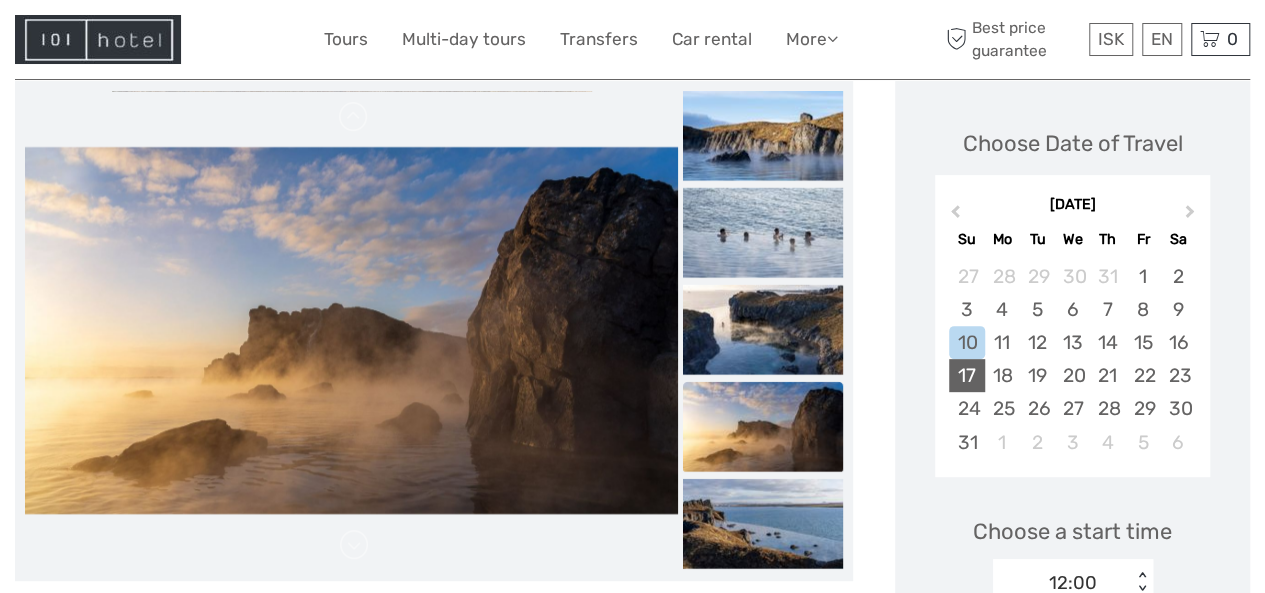 click on "17" at bounding box center (966, 375) 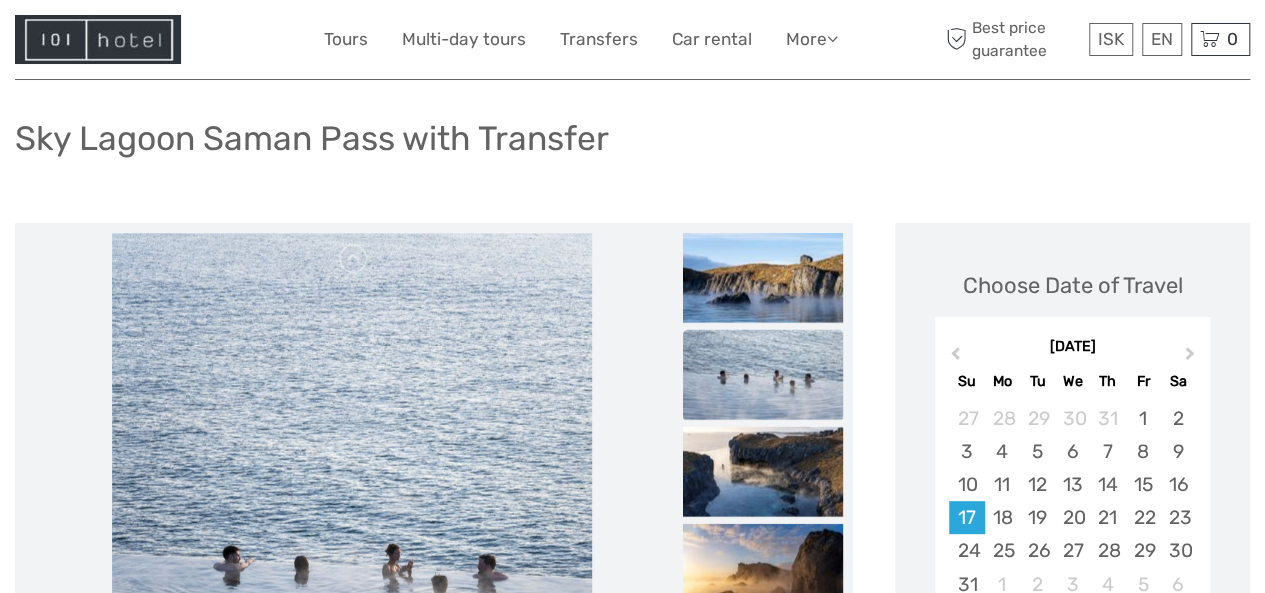 scroll, scrollTop: 118, scrollLeft: 0, axis: vertical 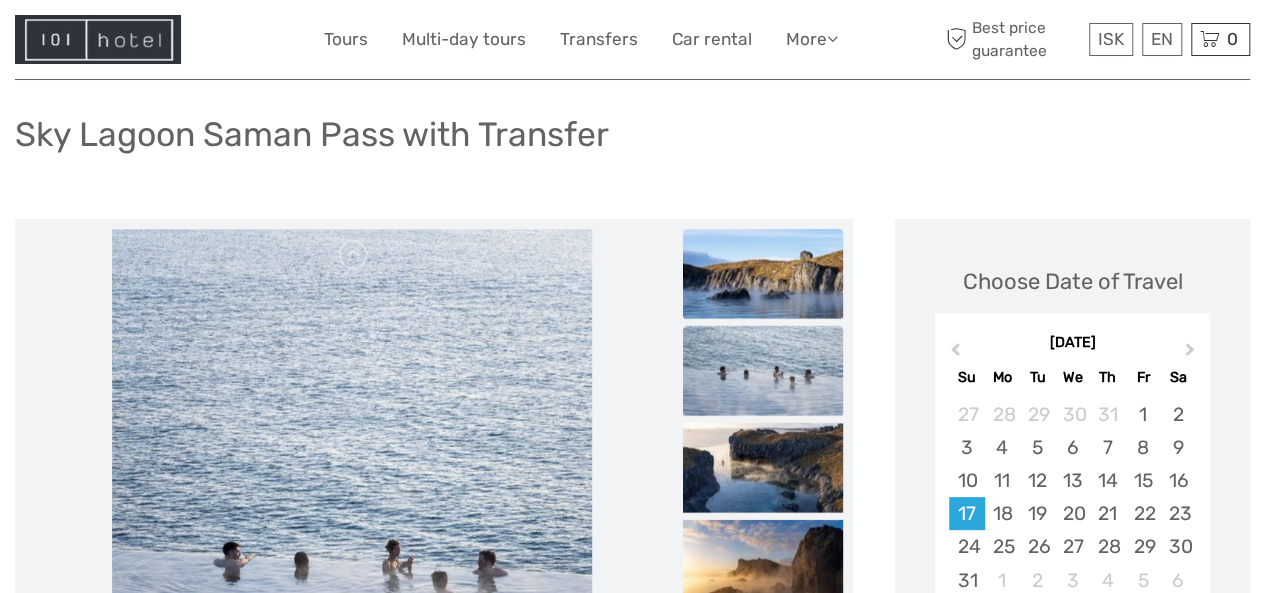 click at bounding box center [763, 273] 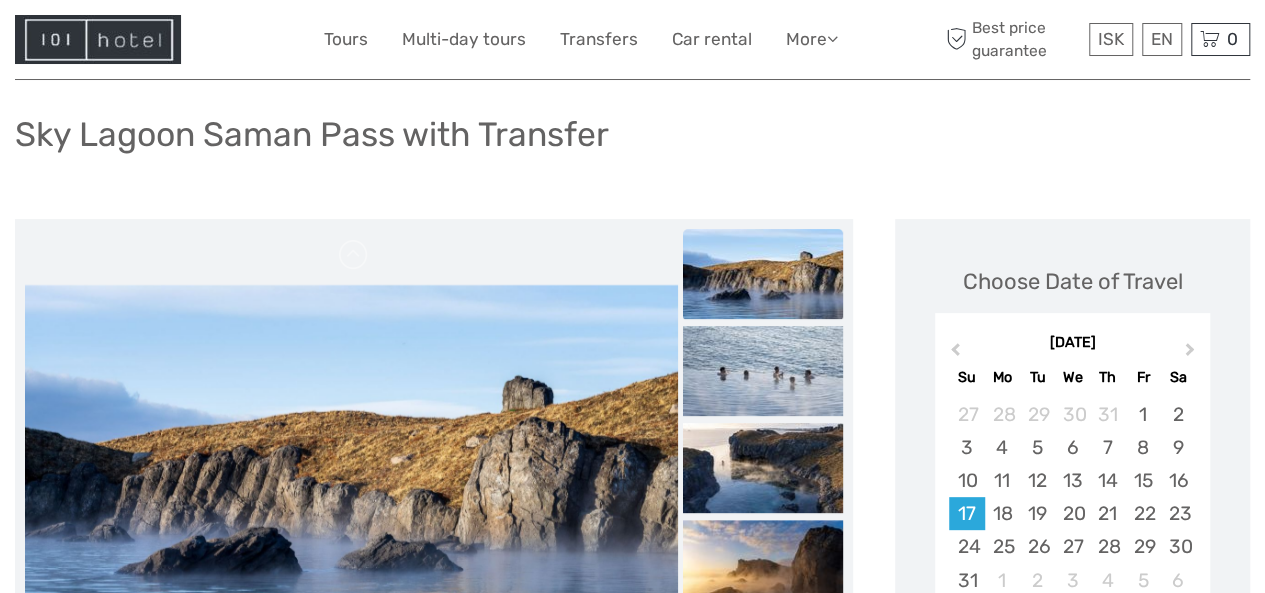 scroll, scrollTop: 636, scrollLeft: 0, axis: vertical 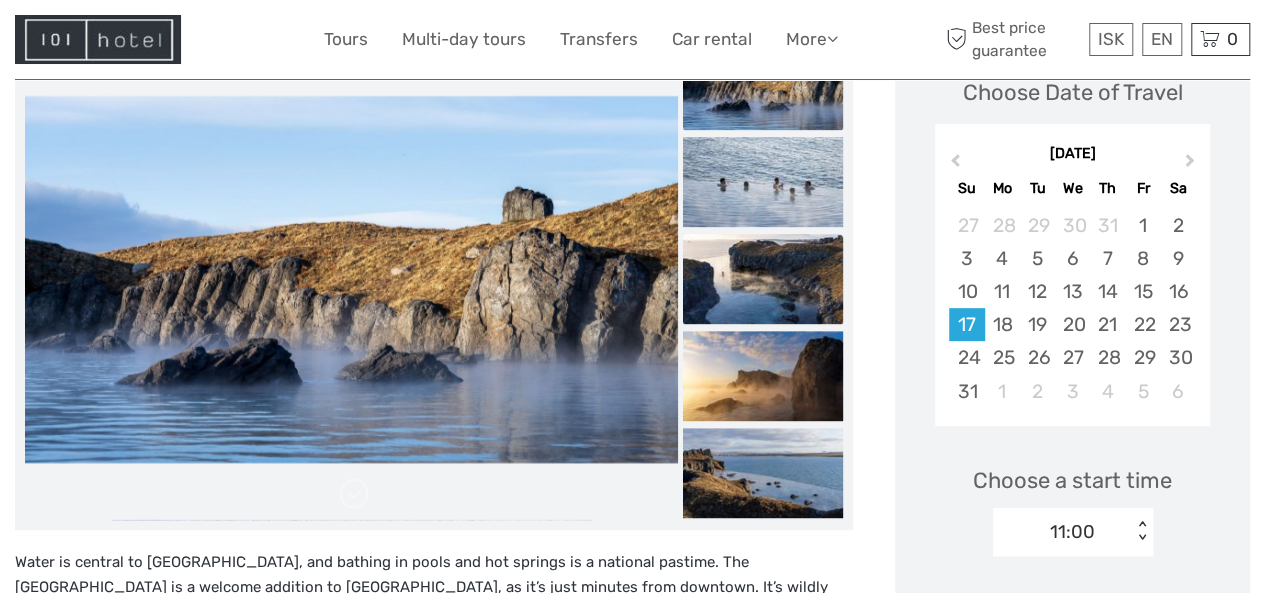 click at bounding box center (763, 279) 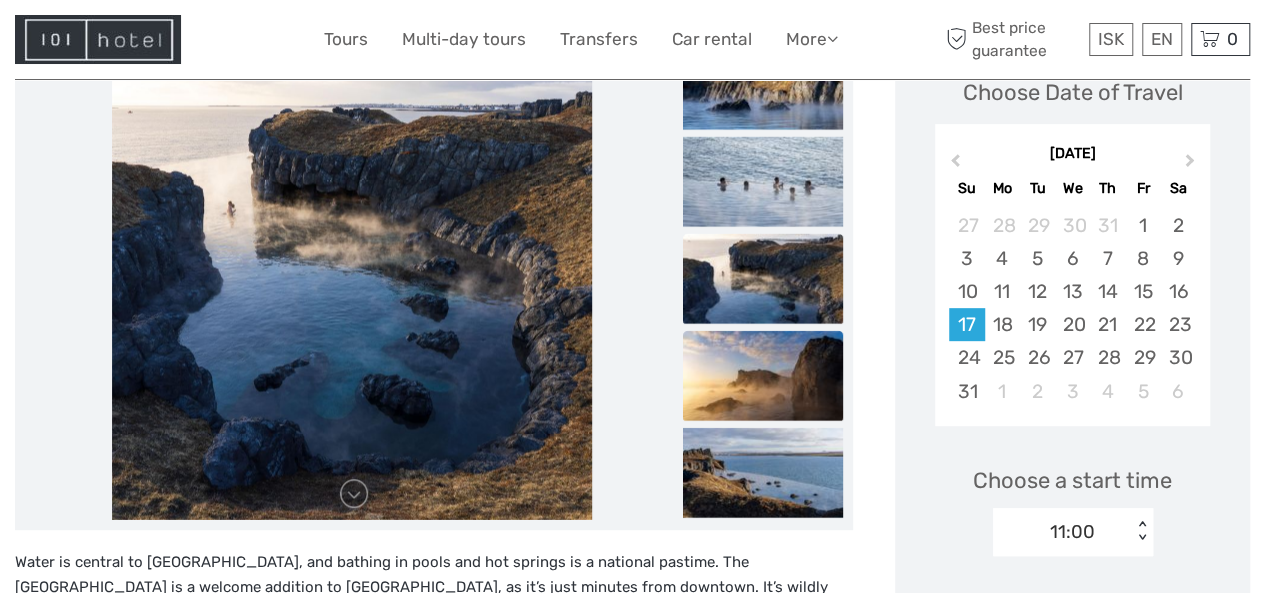 click at bounding box center [763, 375] 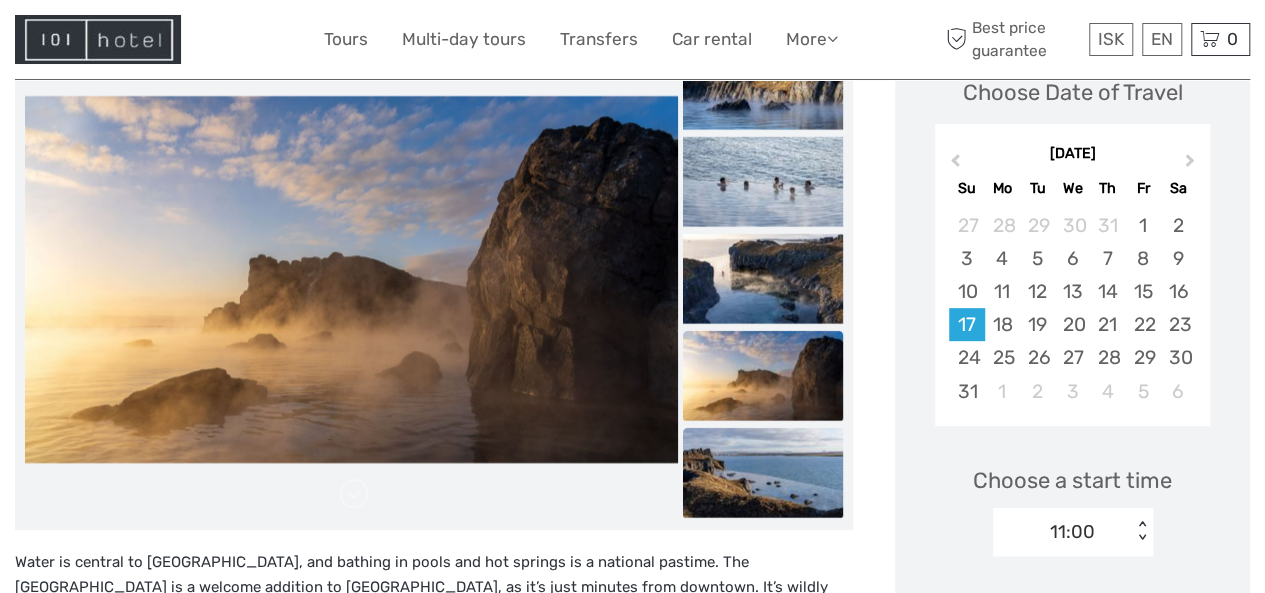 click at bounding box center [763, 472] 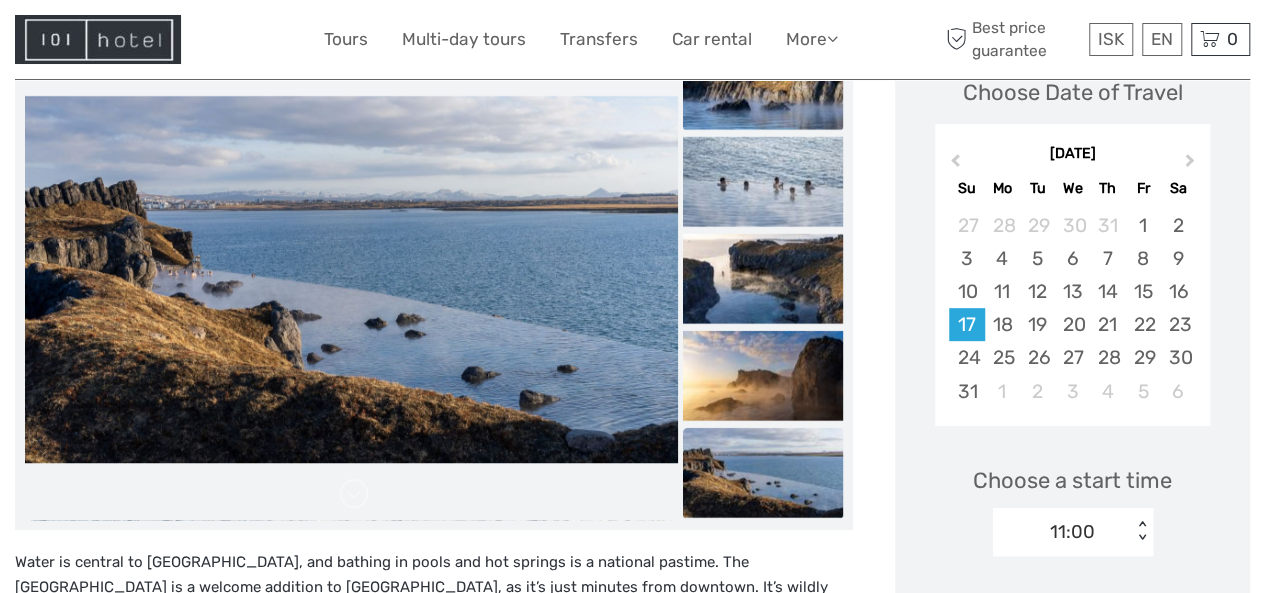 click at bounding box center (763, 84) 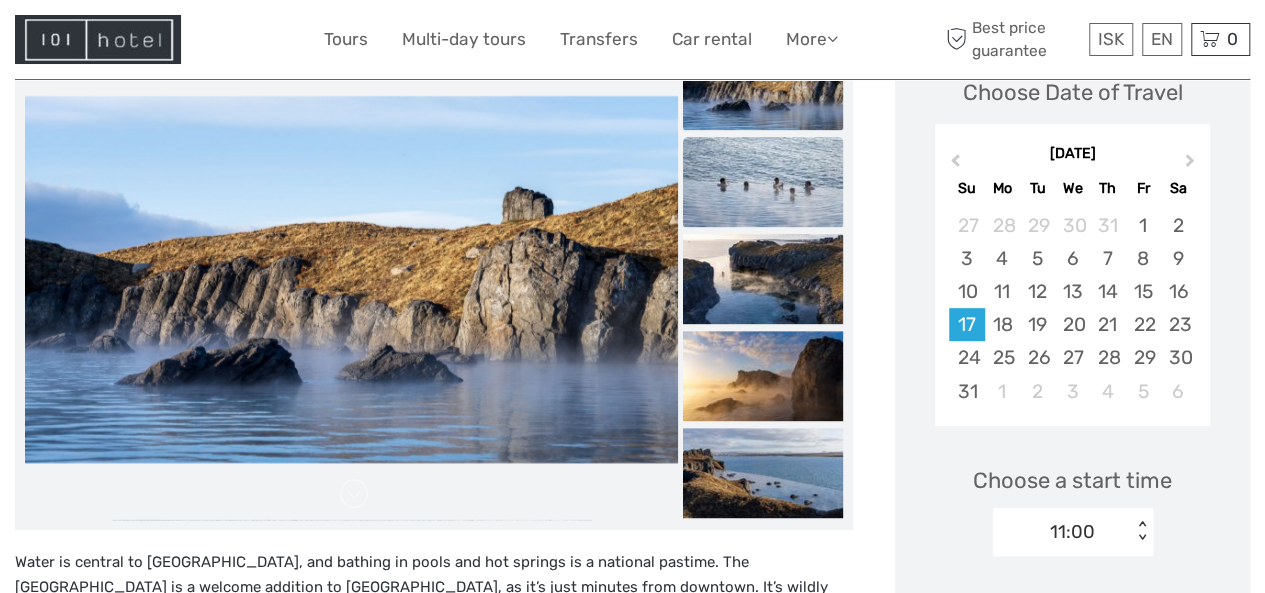 click at bounding box center (763, 182) 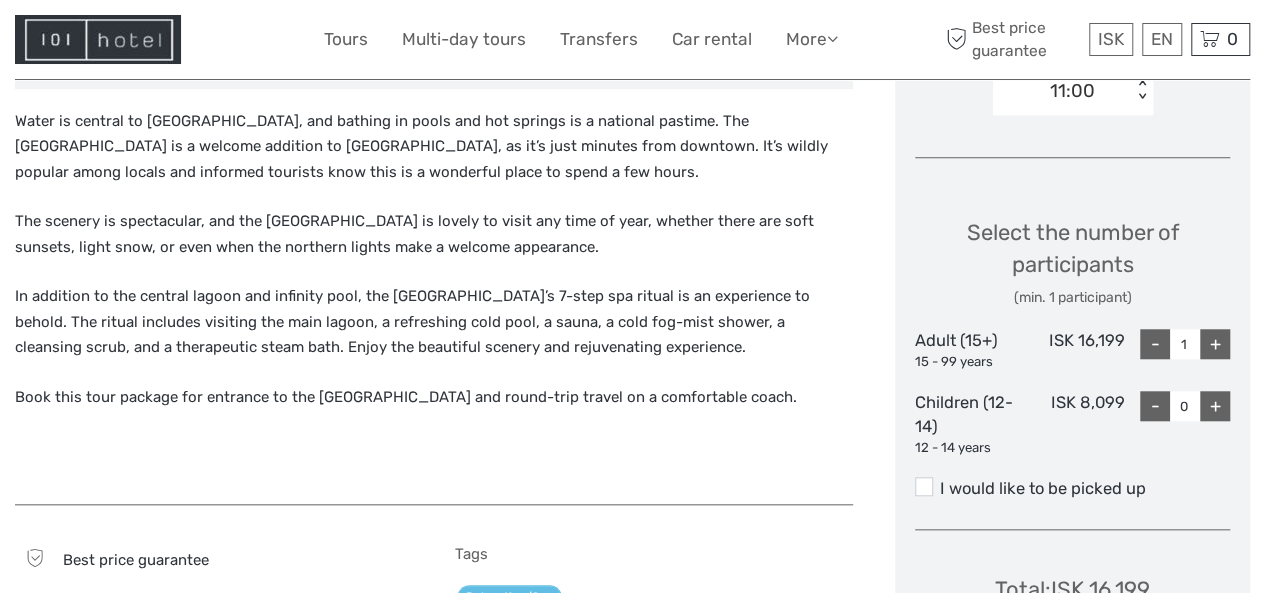 scroll, scrollTop: 760, scrollLeft: 0, axis: vertical 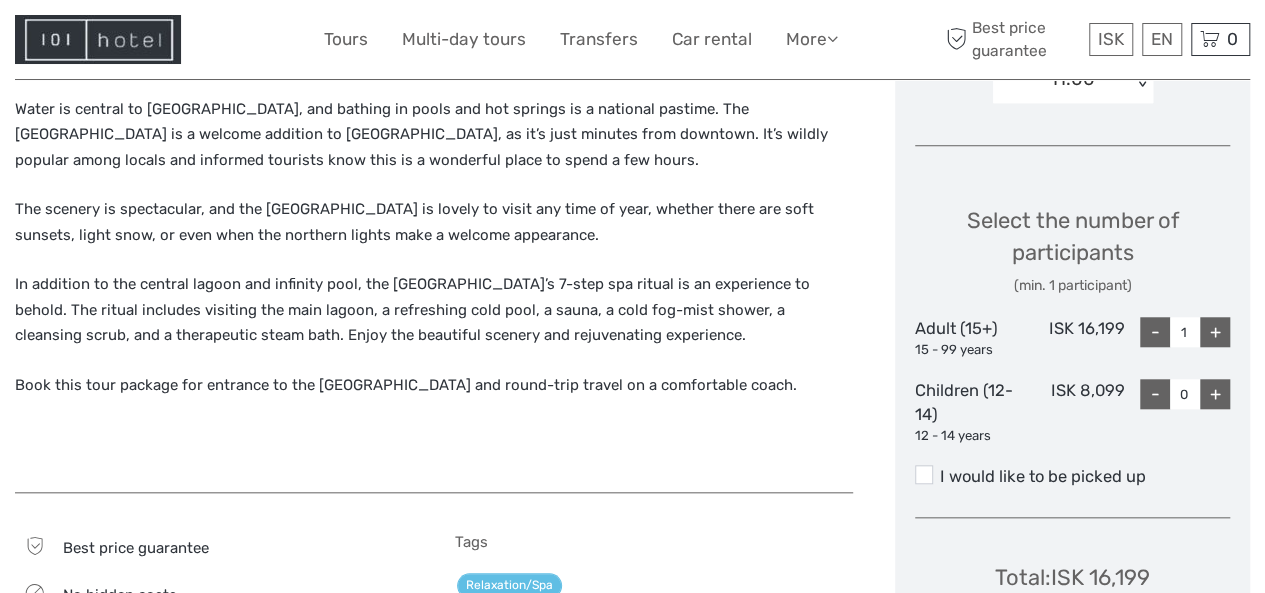 click on "+" at bounding box center [1215, 332] 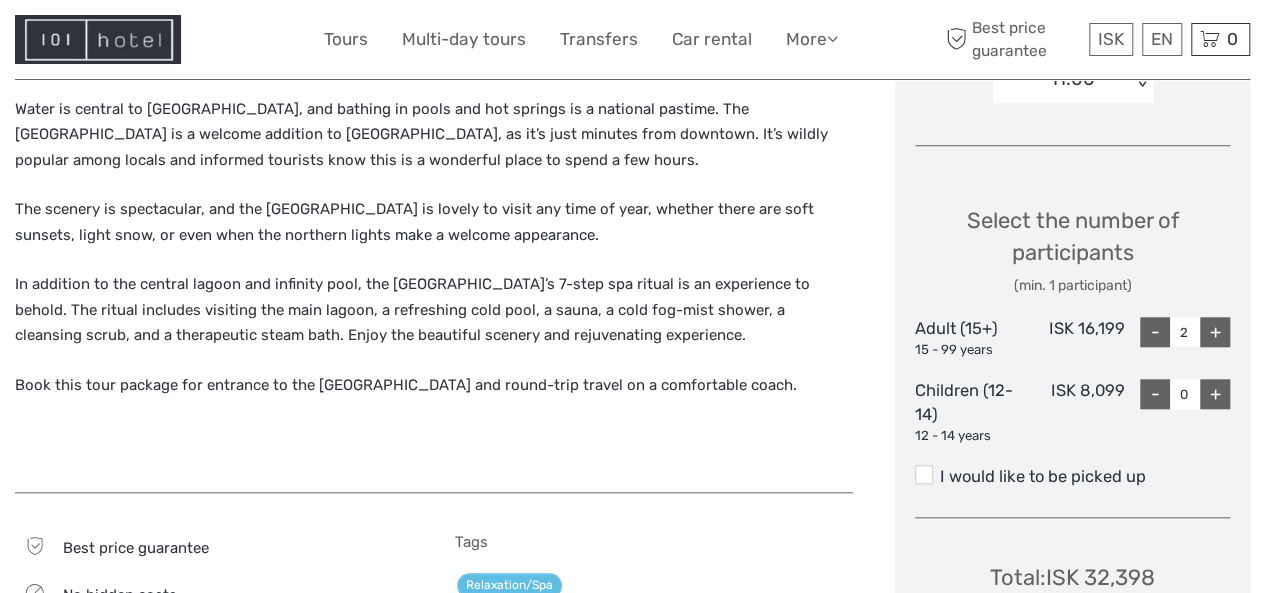 click on "+" at bounding box center (1215, 332) 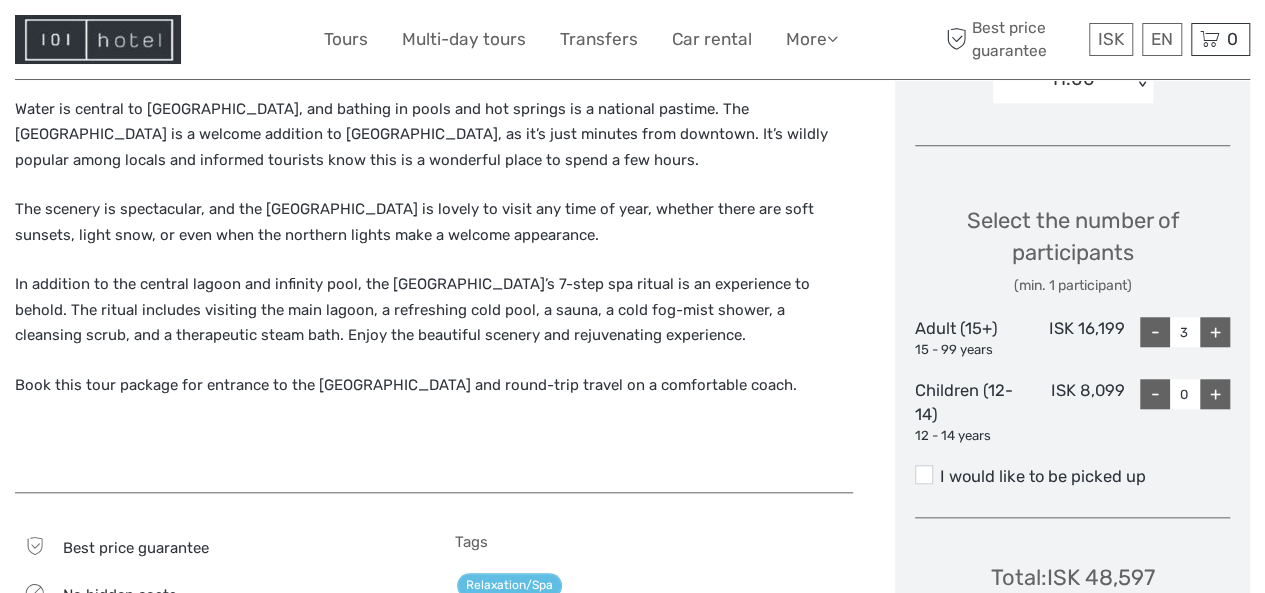 click on "+" at bounding box center [1215, 332] 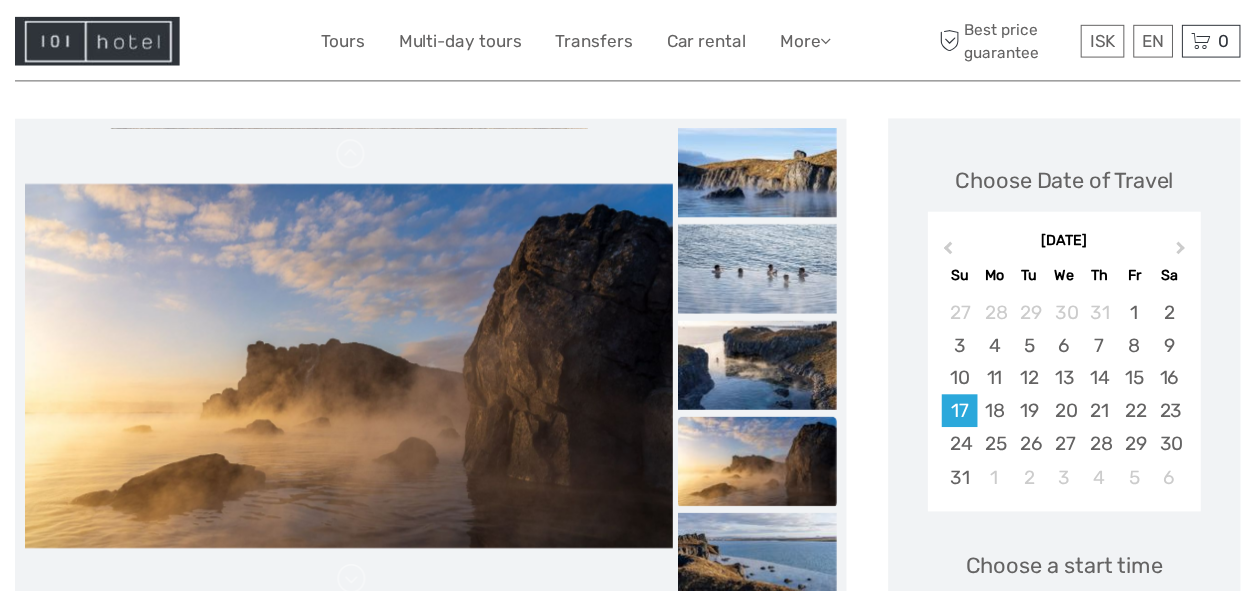 scroll, scrollTop: 0, scrollLeft: 0, axis: both 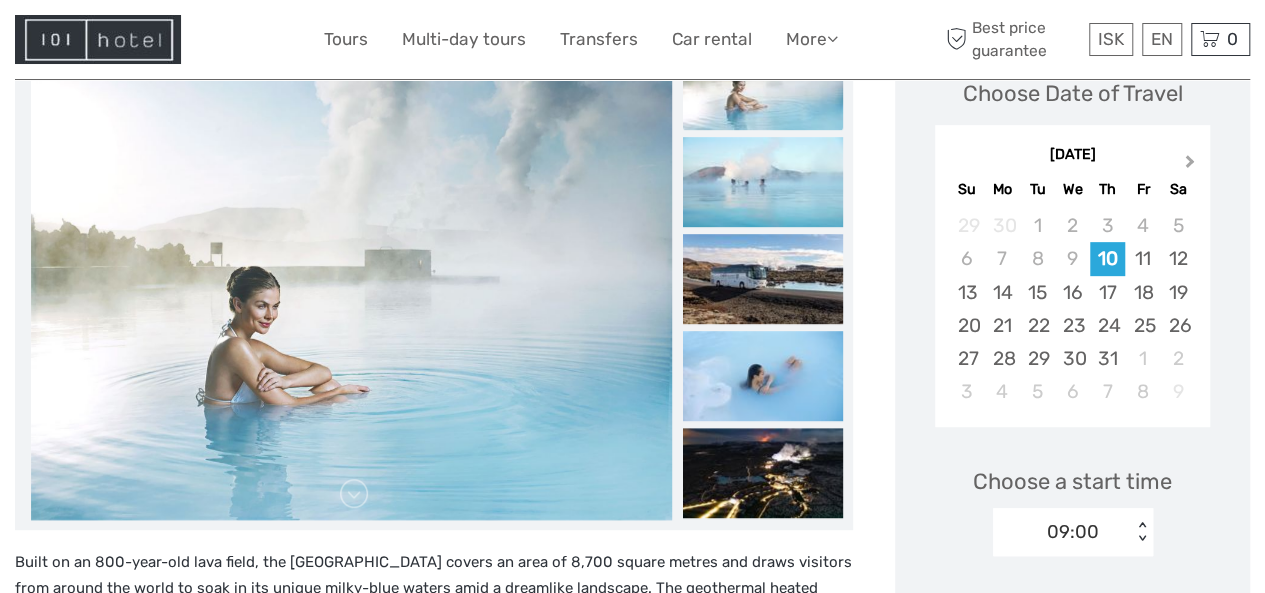 click on "Next Month" at bounding box center [1190, 165] 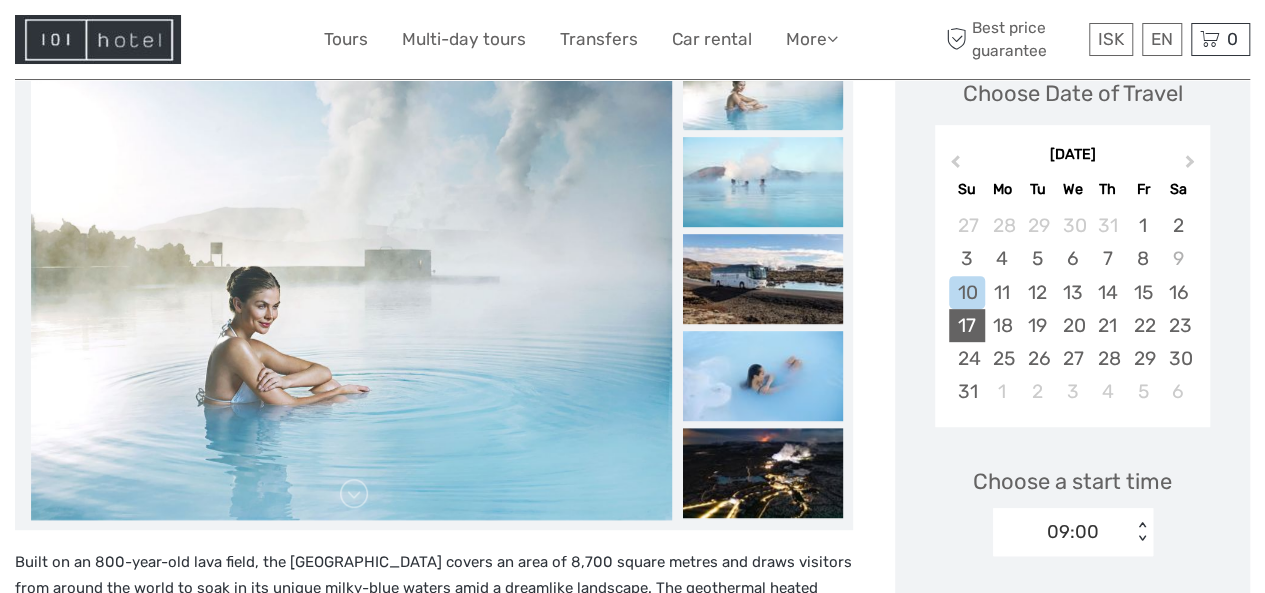click on "17" at bounding box center [966, 325] 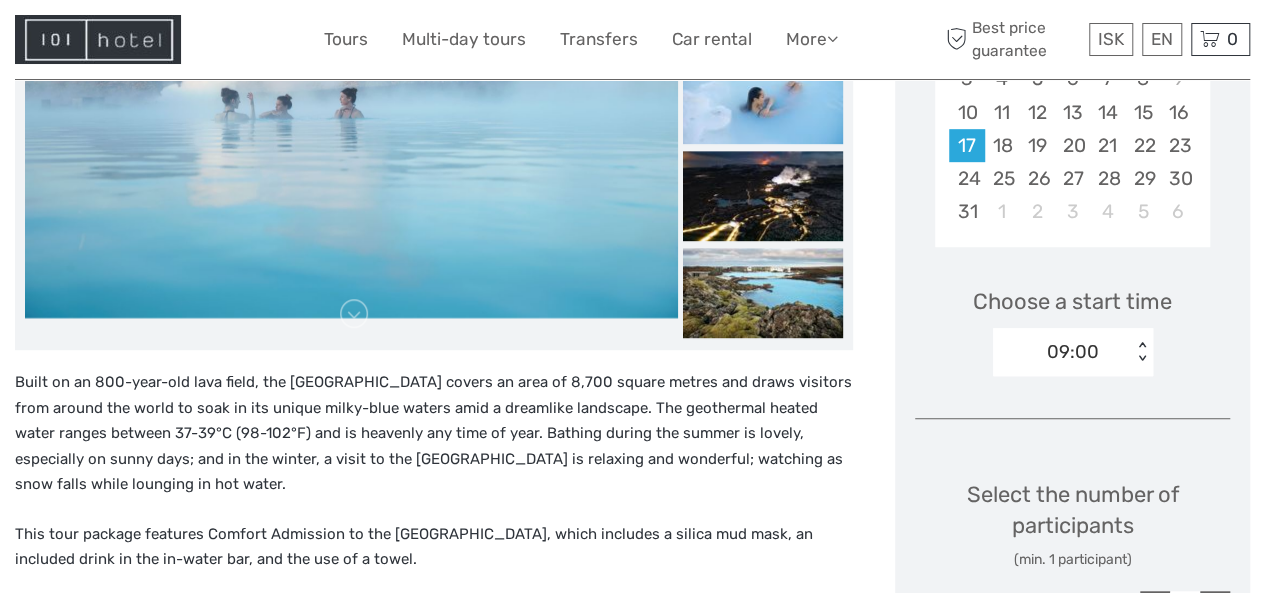 scroll, scrollTop: 521, scrollLeft: 0, axis: vertical 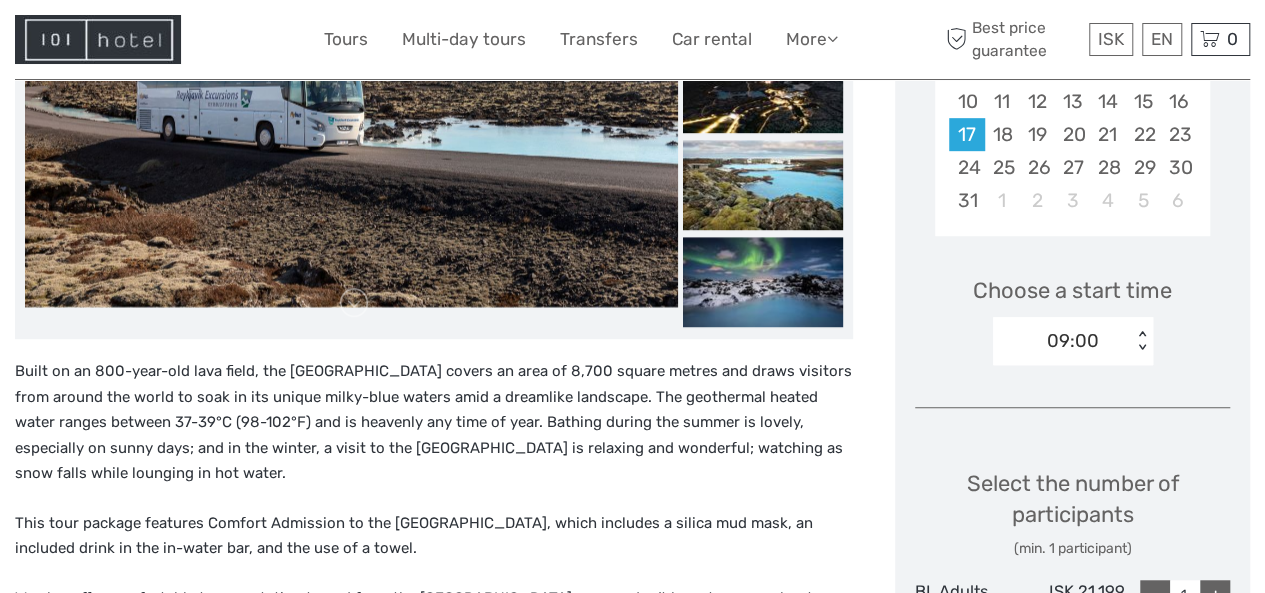 click on "< >" at bounding box center (1141, 341) 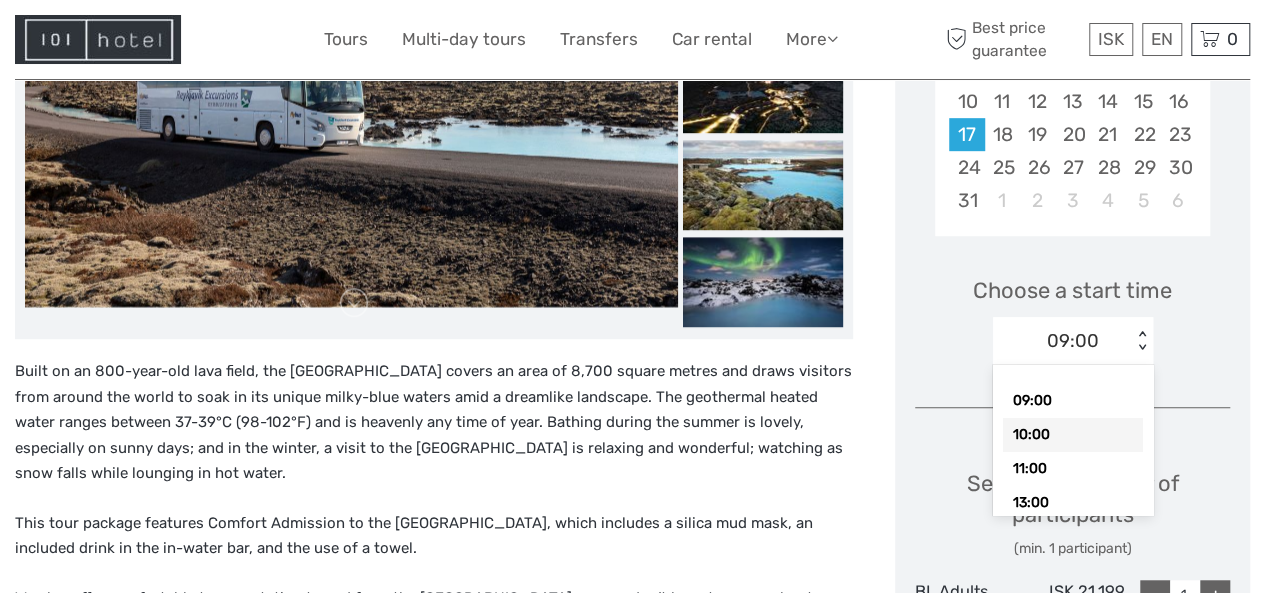 click on "10:00" at bounding box center (1073, 435) 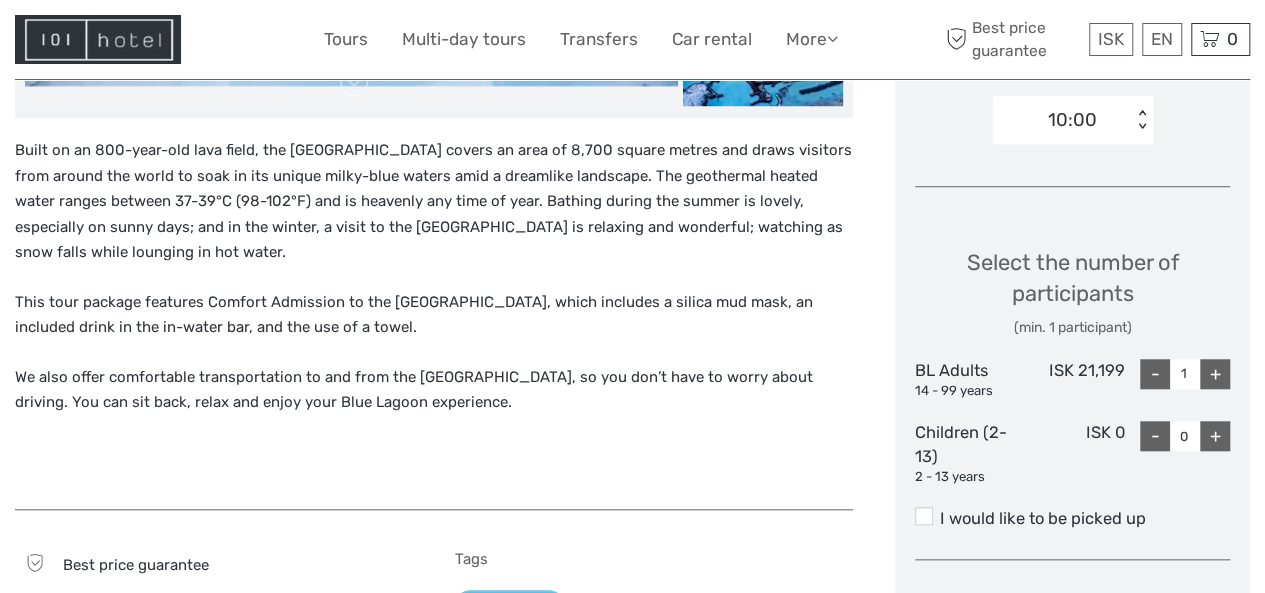 scroll, scrollTop: 789, scrollLeft: 0, axis: vertical 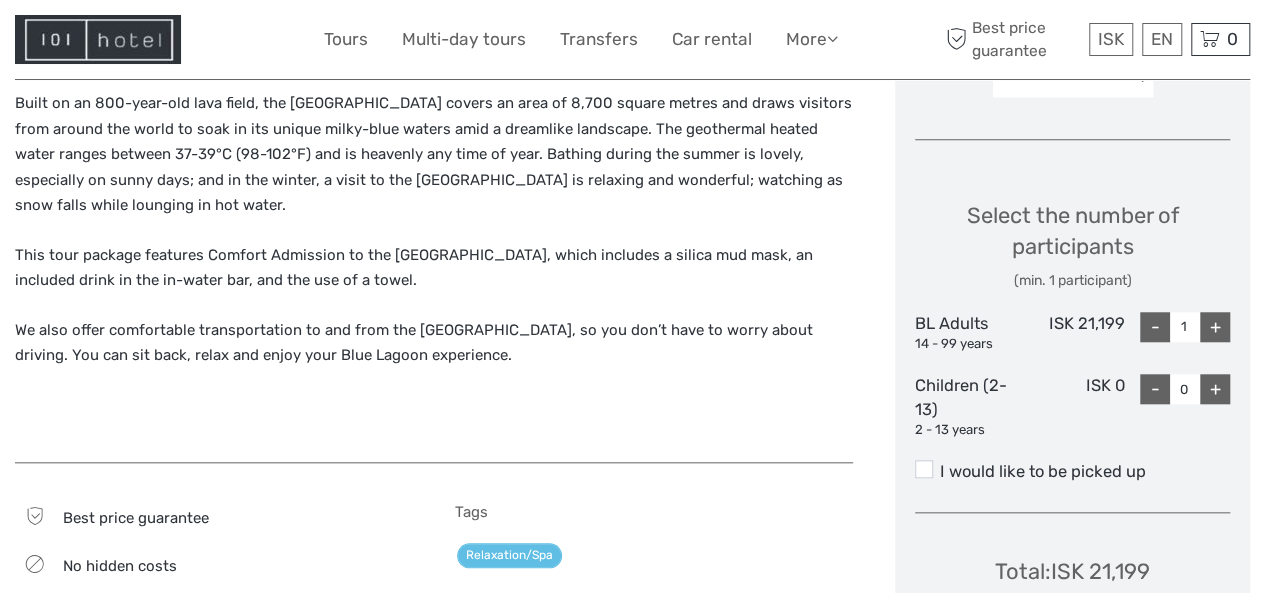 click on "+" at bounding box center [1215, 327] 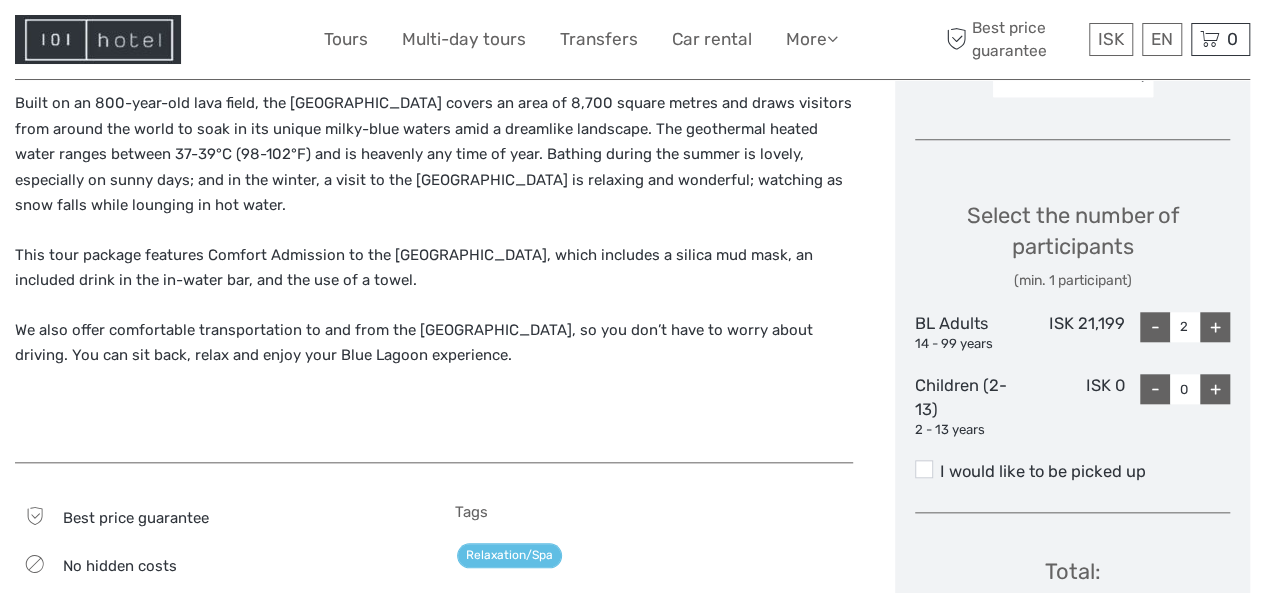 click on "+" at bounding box center (1215, 327) 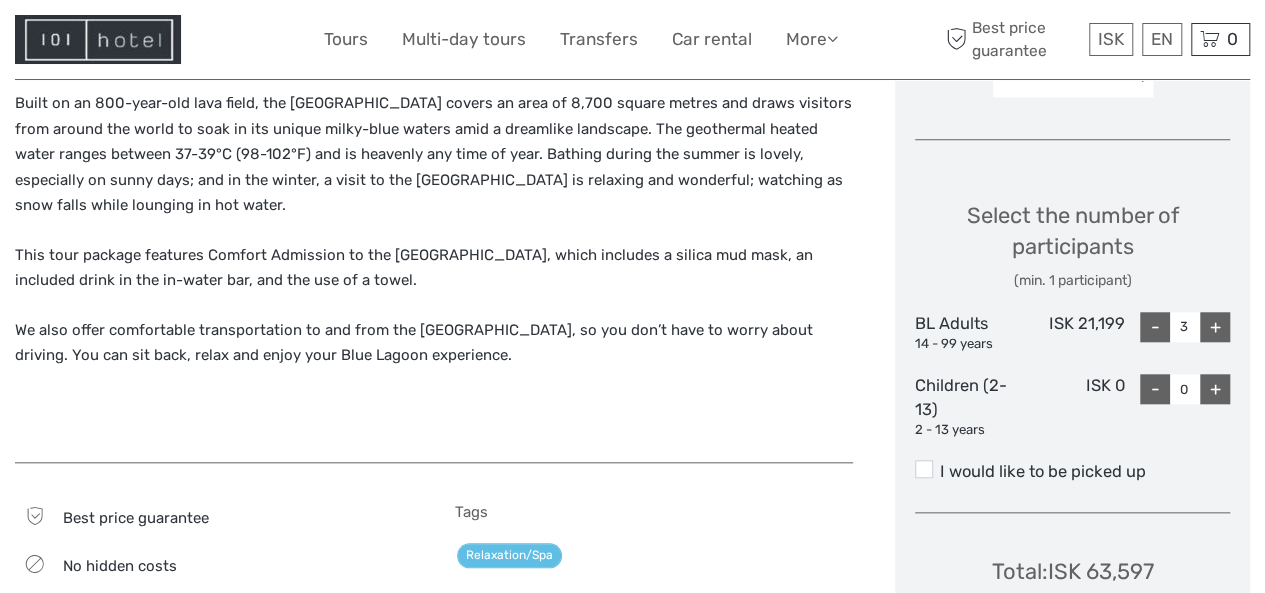 click on "+" at bounding box center (1215, 327) 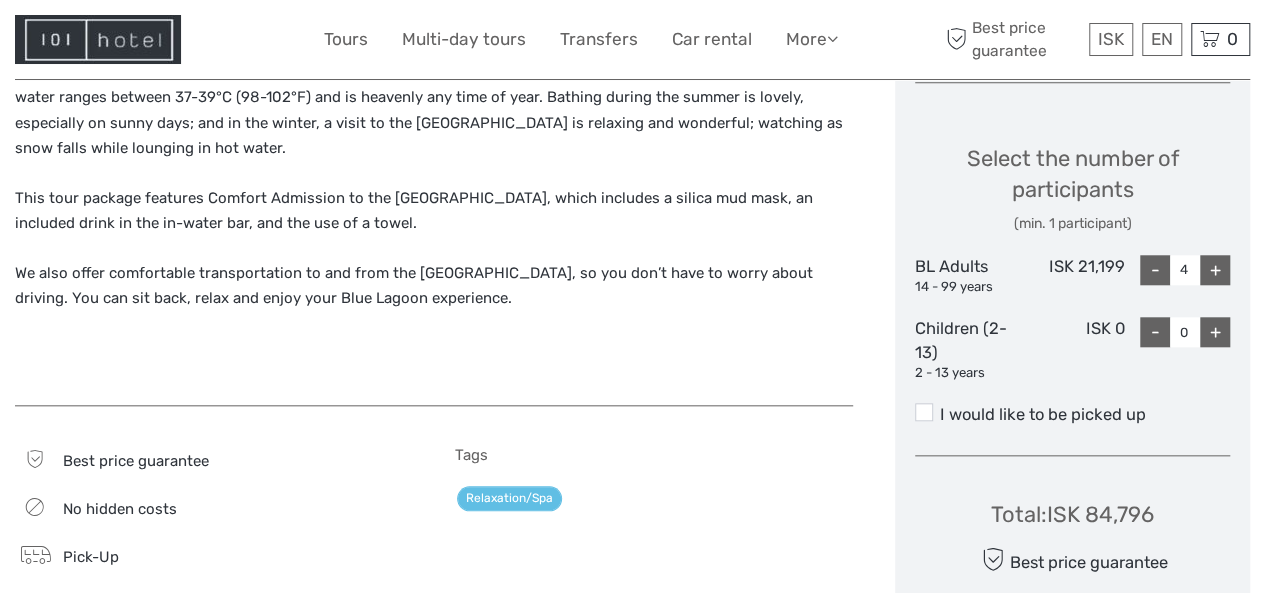 scroll, scrollTop: 864, scrollLeft: 0, axis: vertical 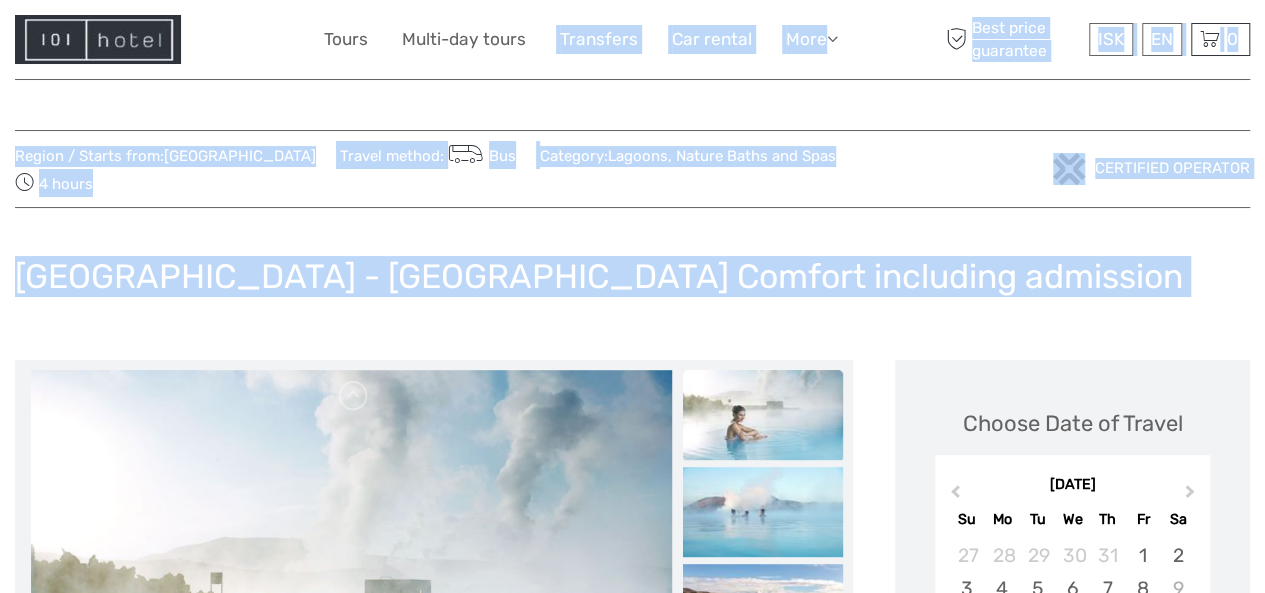 drag, startPoint x: 502, startPoint y: 67, endPoint x: 523, endPoint y: 314, distance: 247.8911 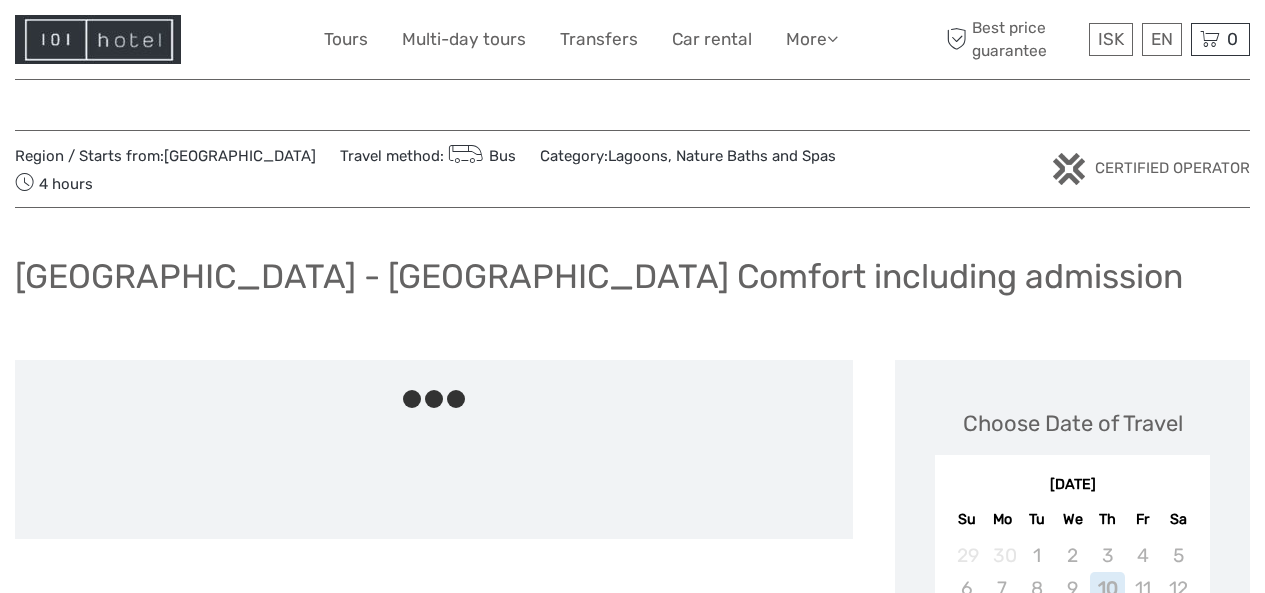 scroll, scrollTop: 0, scrollLeft: 0, axis: both 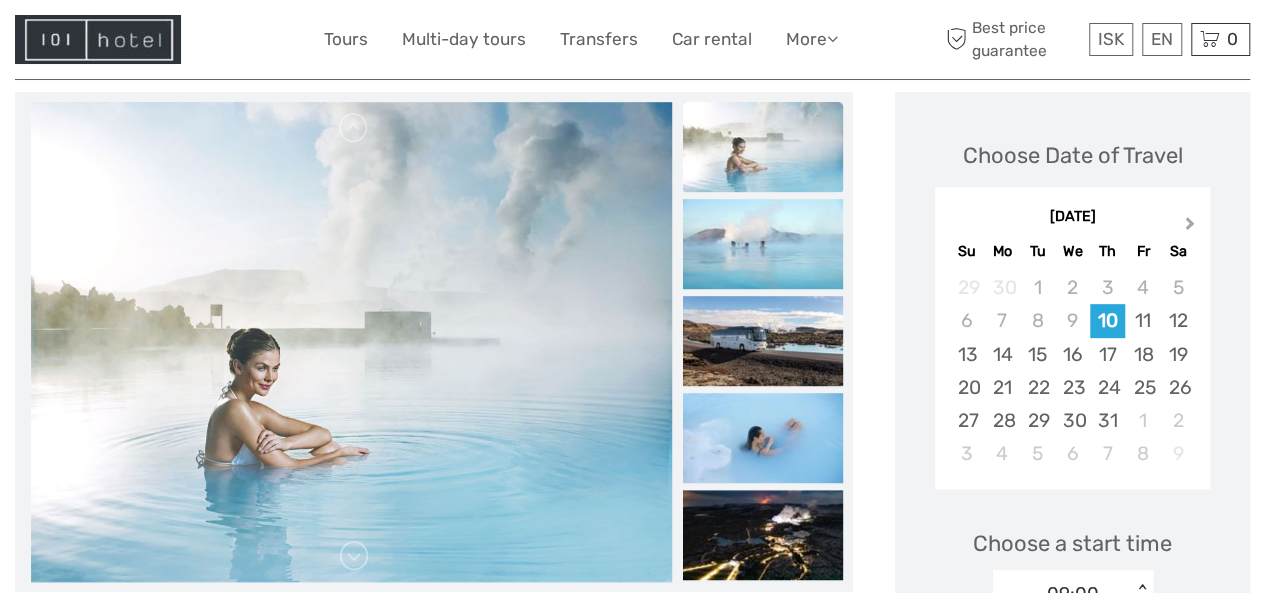 click on "Next Month" at bounding box center [1190, 227] 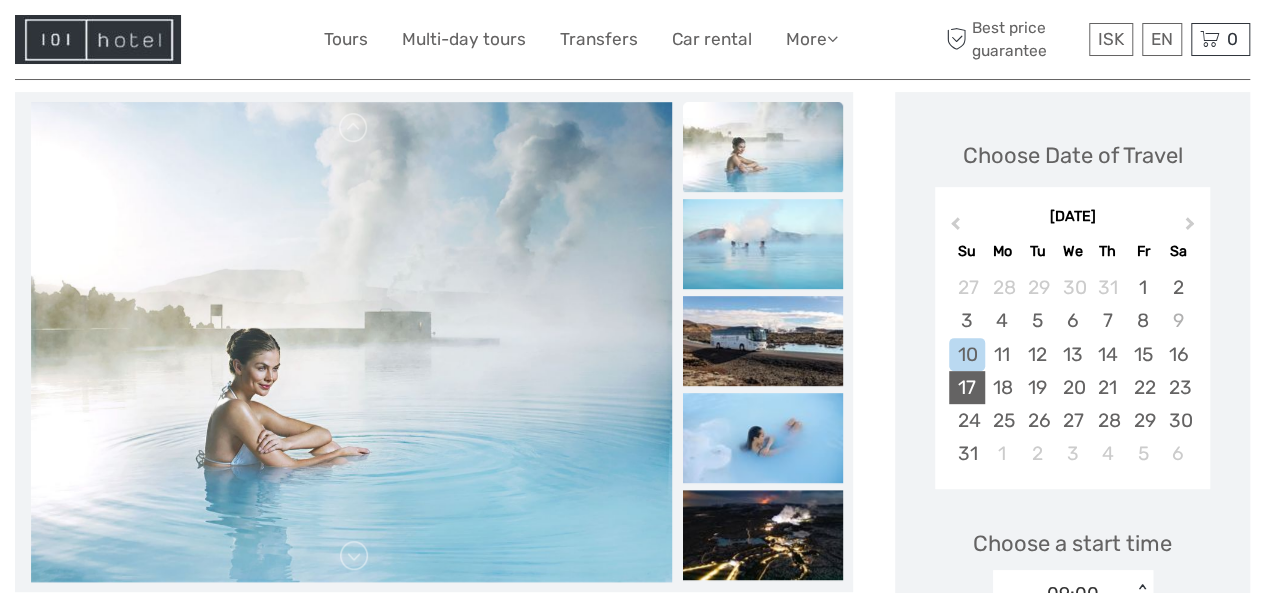click on "17" at bounding box center (966, 387) 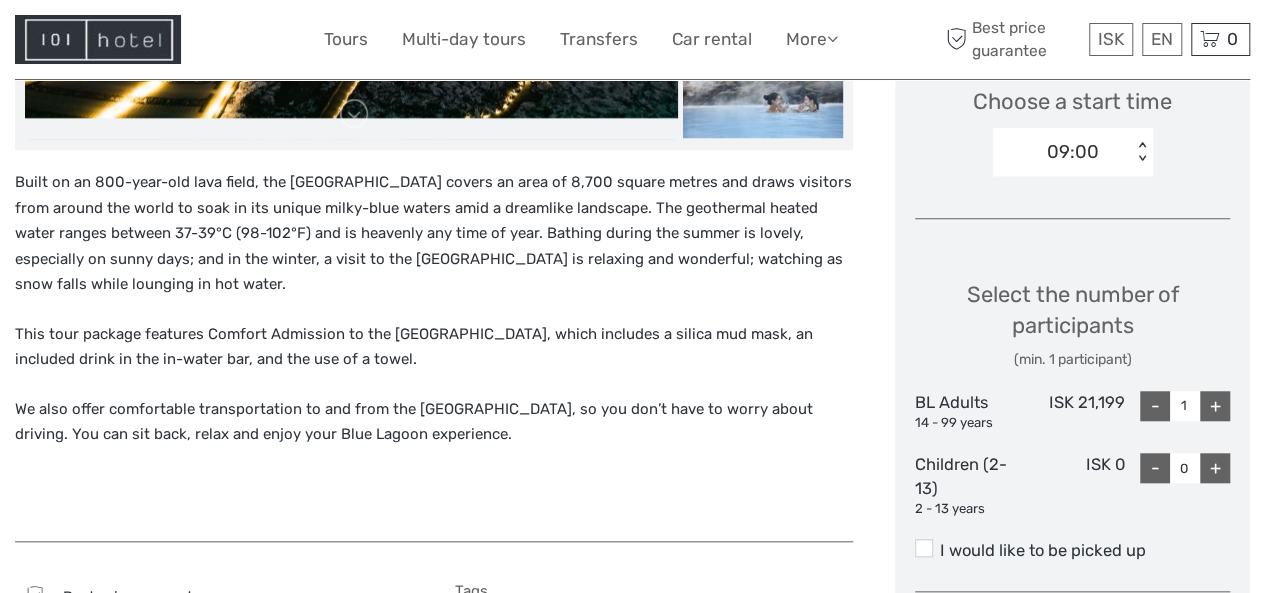 scroll, scrollTop: 722, scrollLeft: 0, axis: vertical 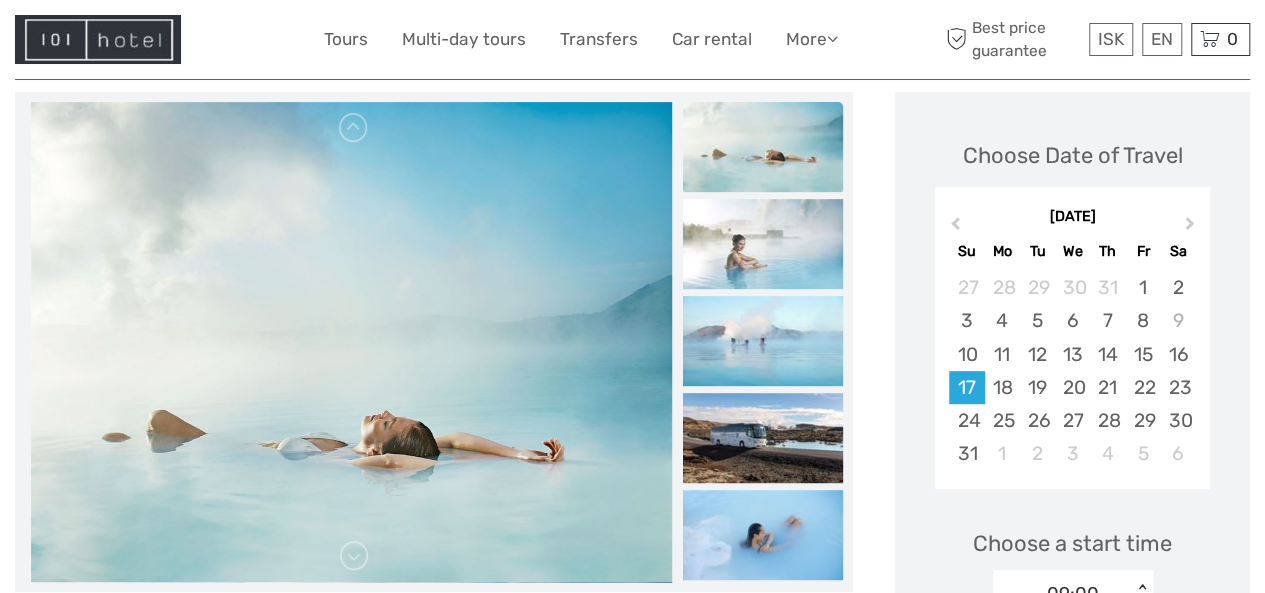 click at bounding box center [763, 147] 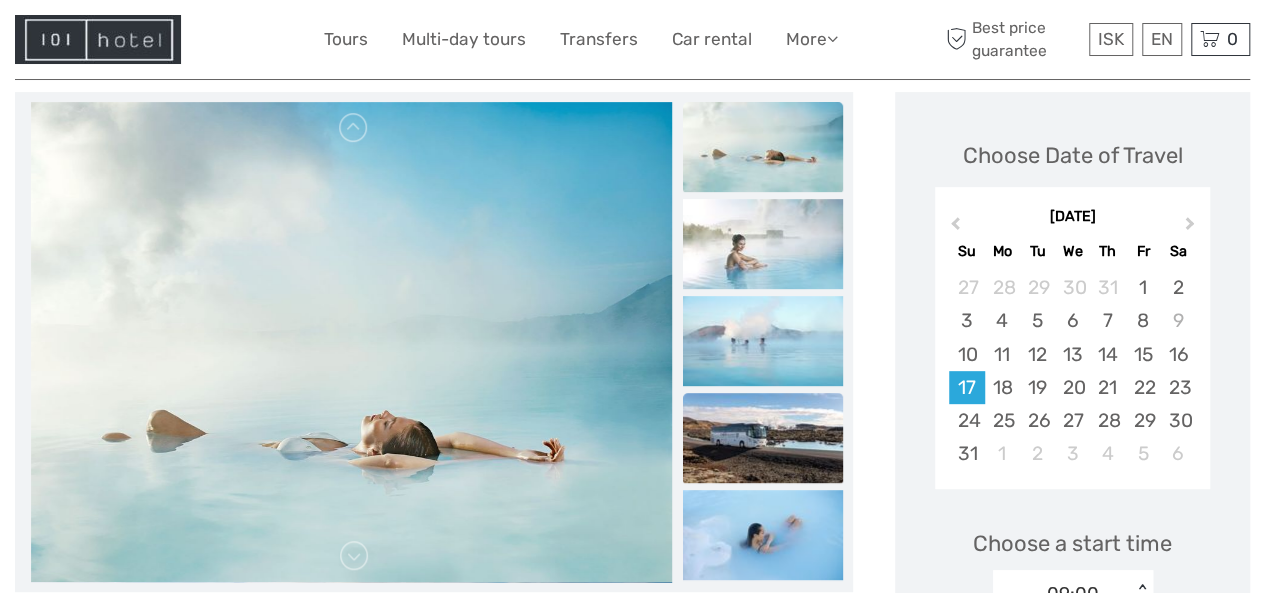 click at bounding box center [763, 438] 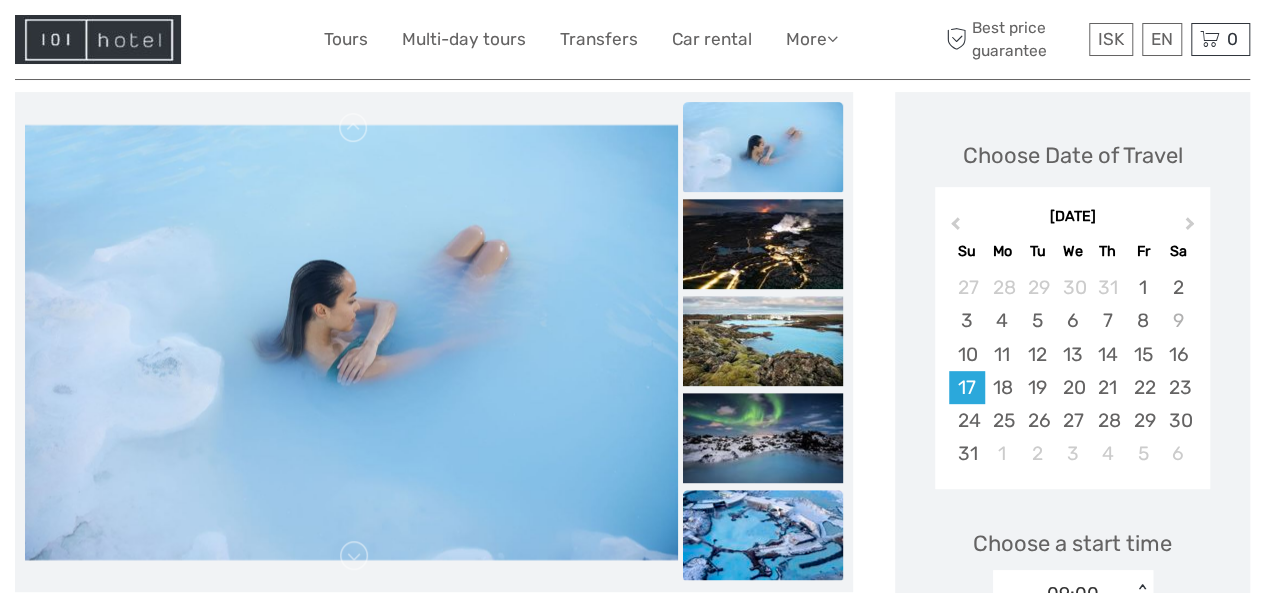 click at bounding box center [763, 535] 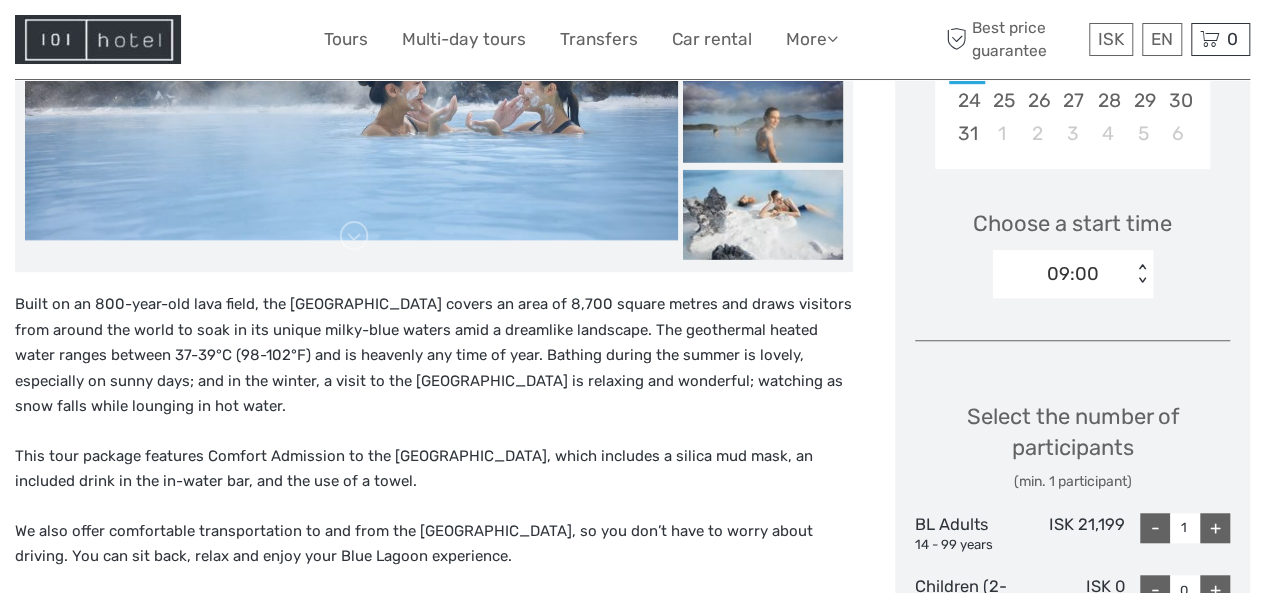 scroll, scrollTop: 654, scrollLeft: 0, axis: vertical 